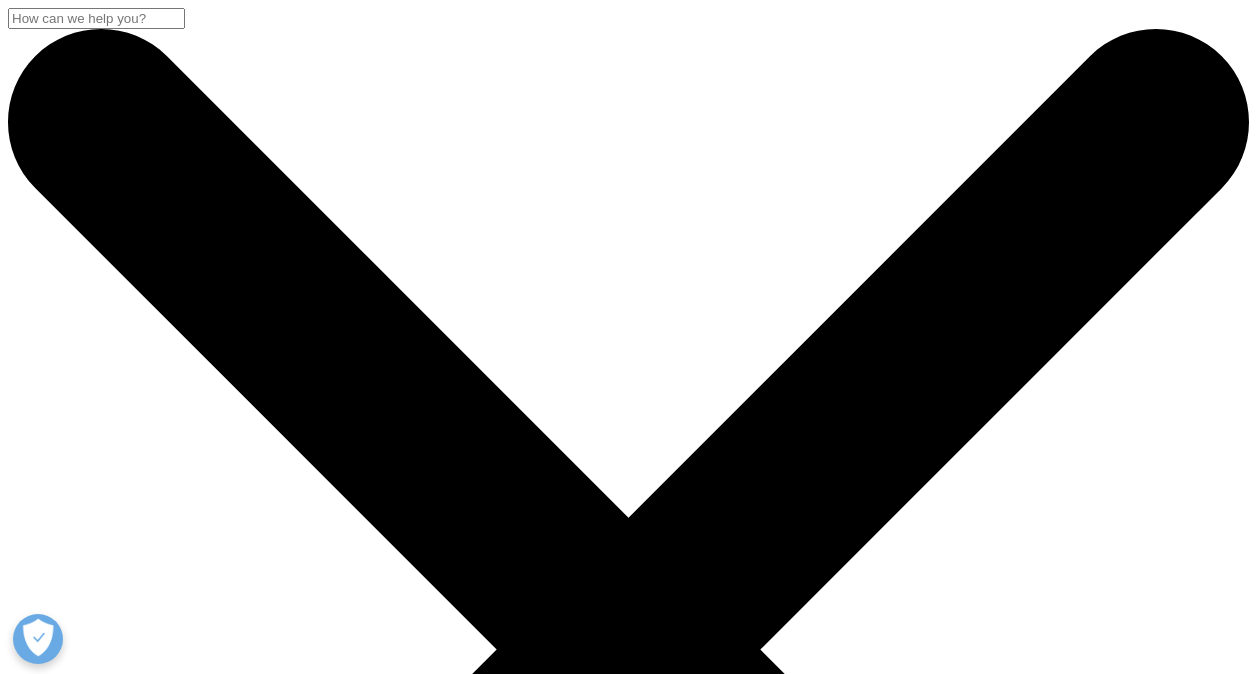 scroll, scrollTop: 0, scrollLeft: 0, axis: both 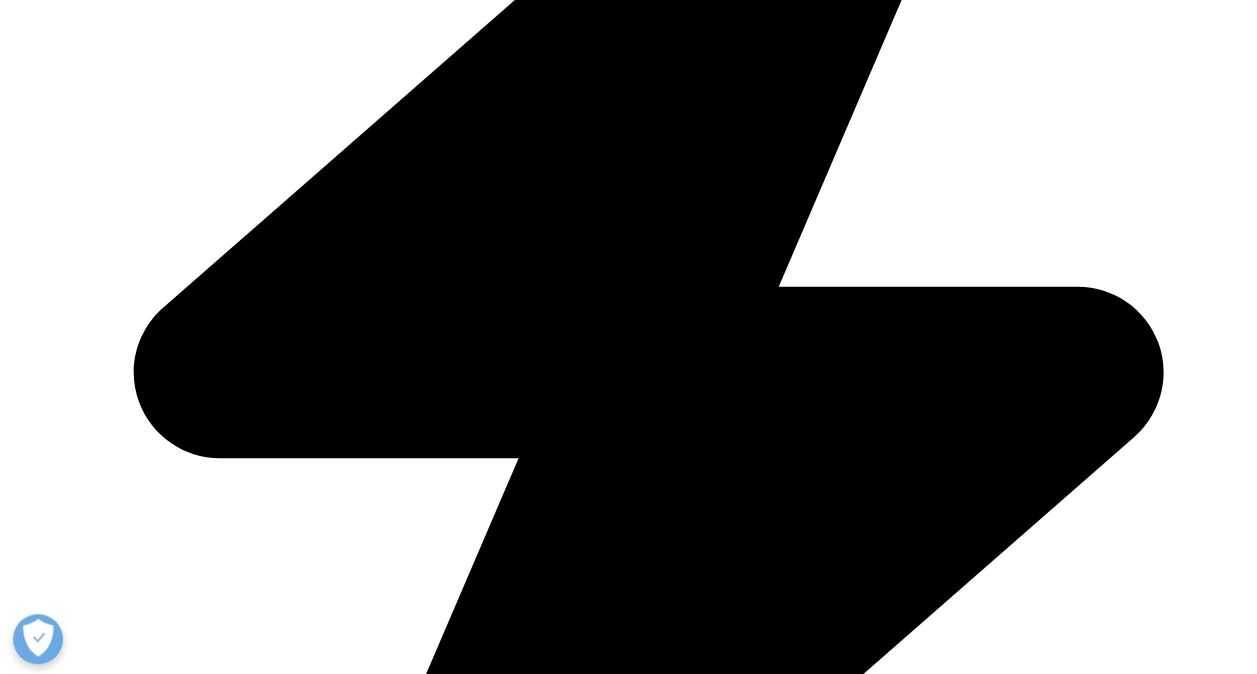 click on "Download" at bounding box center [41, 16615] 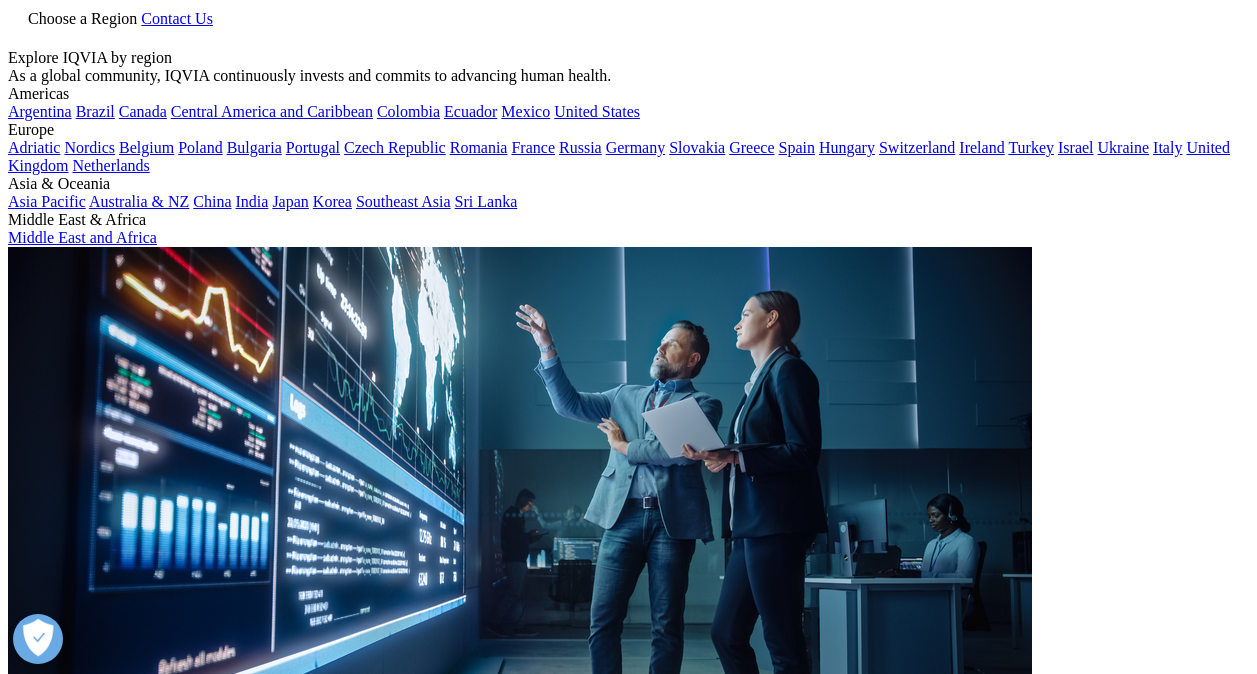 scroll, scrollTop: 0, scrollLeft: 0, axis: both 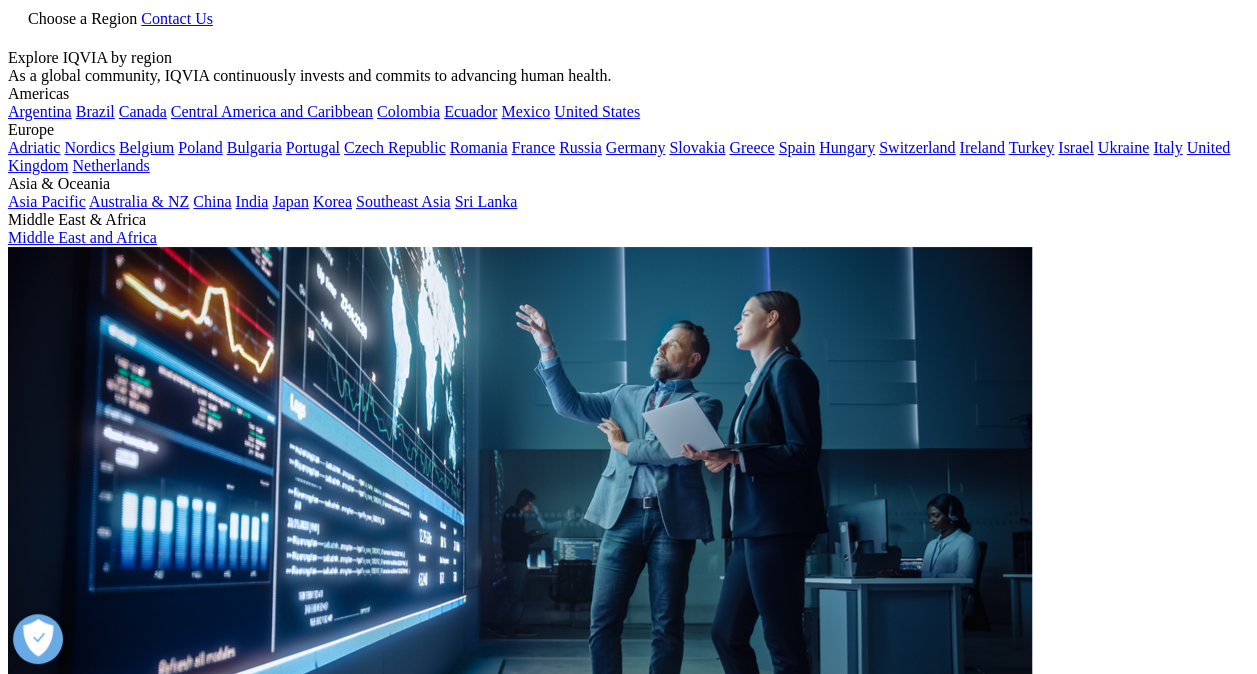 drag, startPoint x: 282, startPoint y: 44, endPoint x: 326, endPoint y: 72, distance: 52.153618 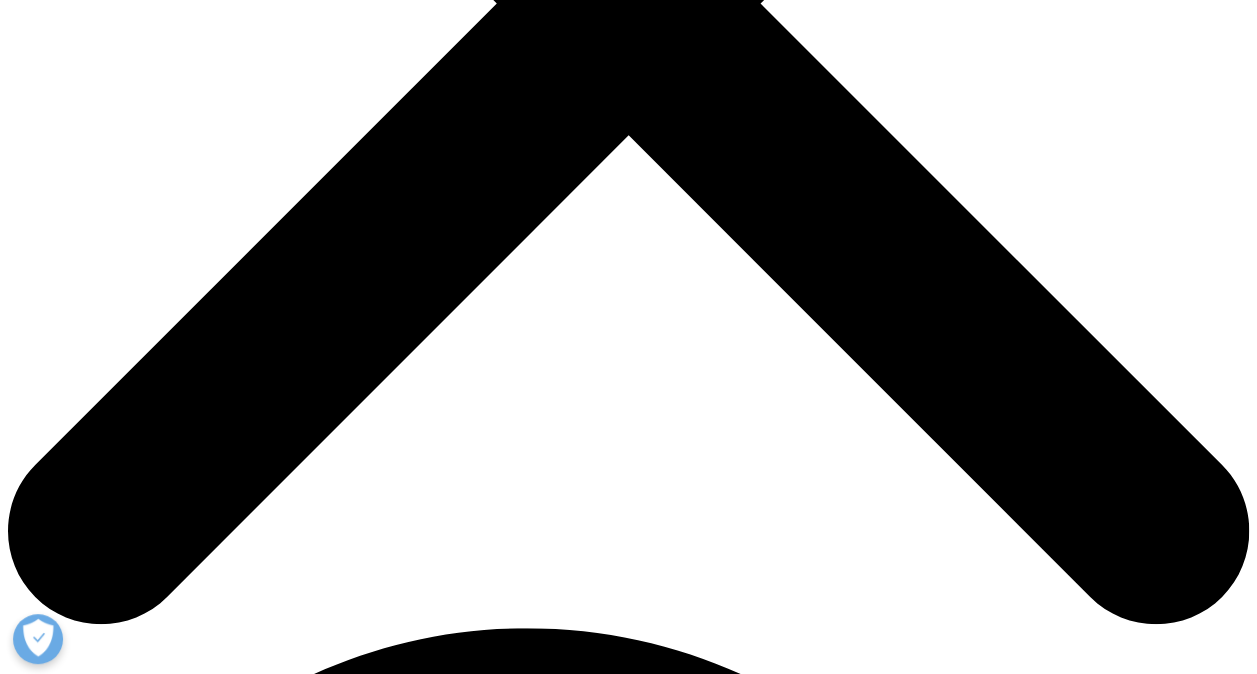 scroll, scrollTop: 700, scrollLeft: 0, axis: vertical 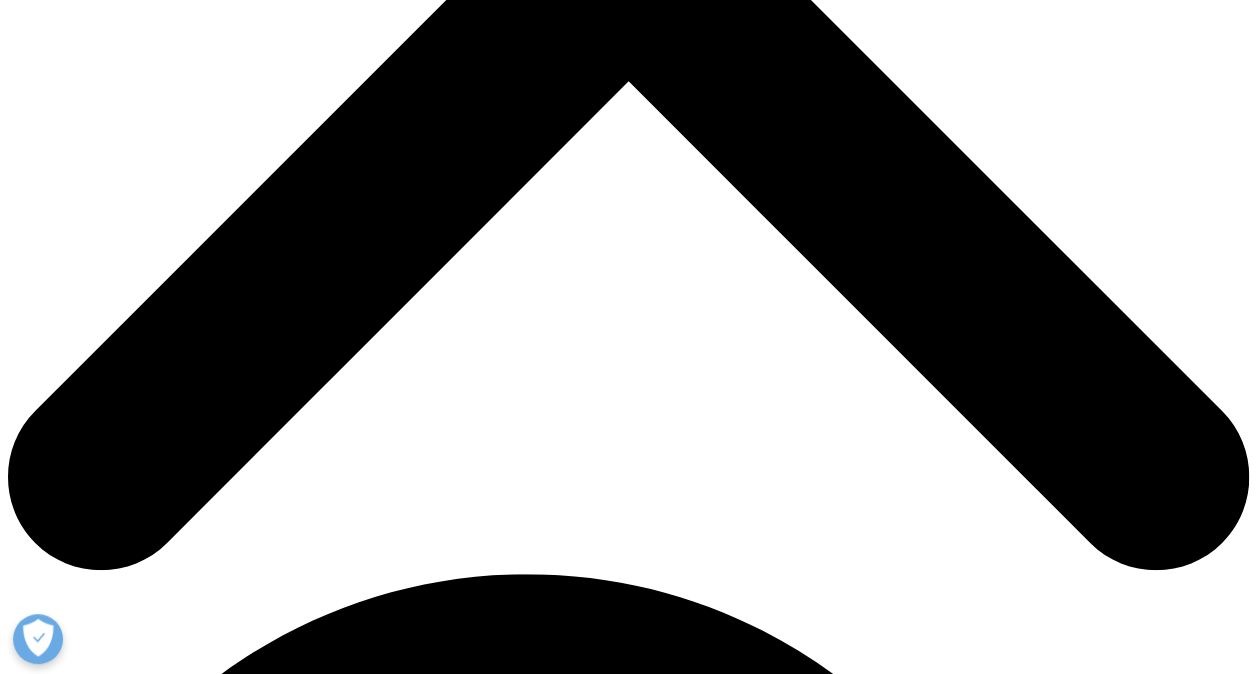 click on "Download" at bounding box center [41, 28477] 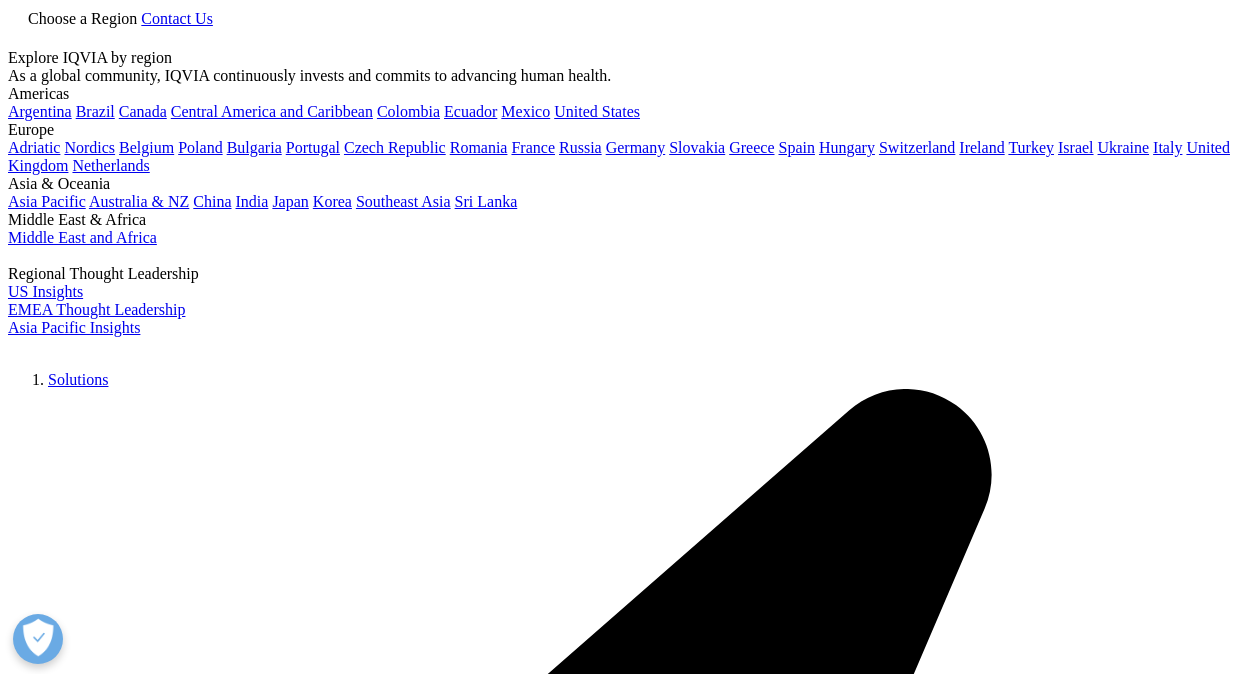 scroll, scrollTop: 0, scrollLeft: 0, axis: both 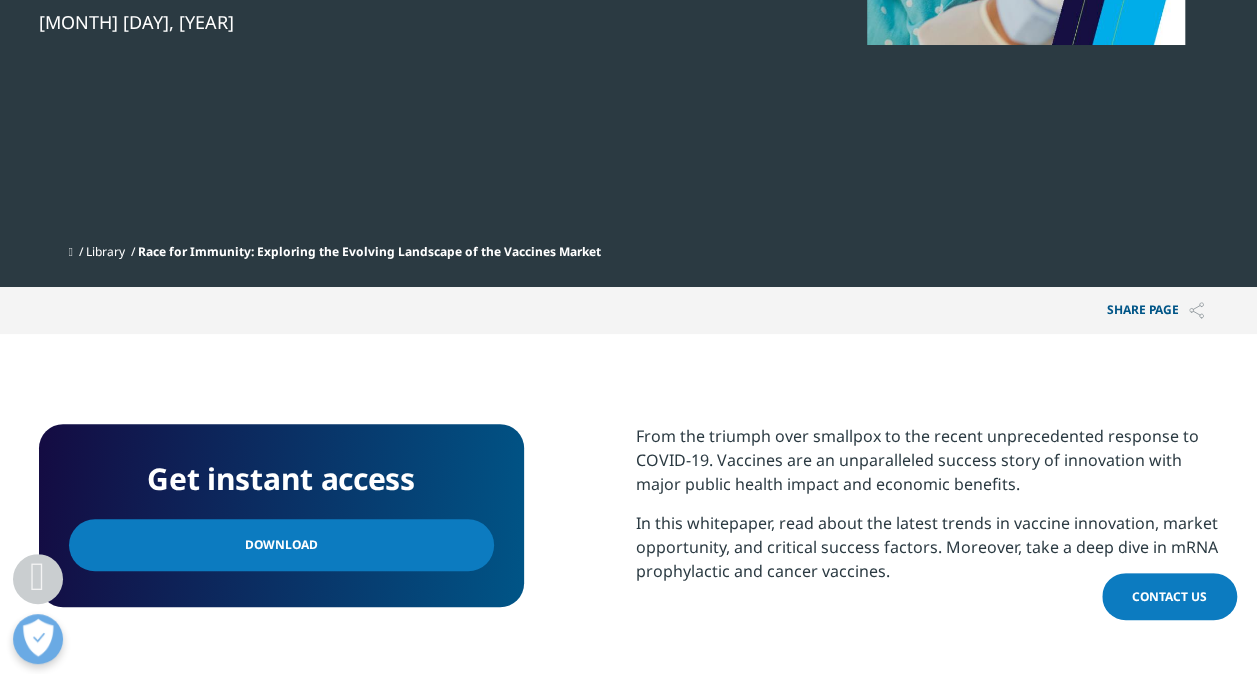 click on "Download" at bounding box center (281, 545) 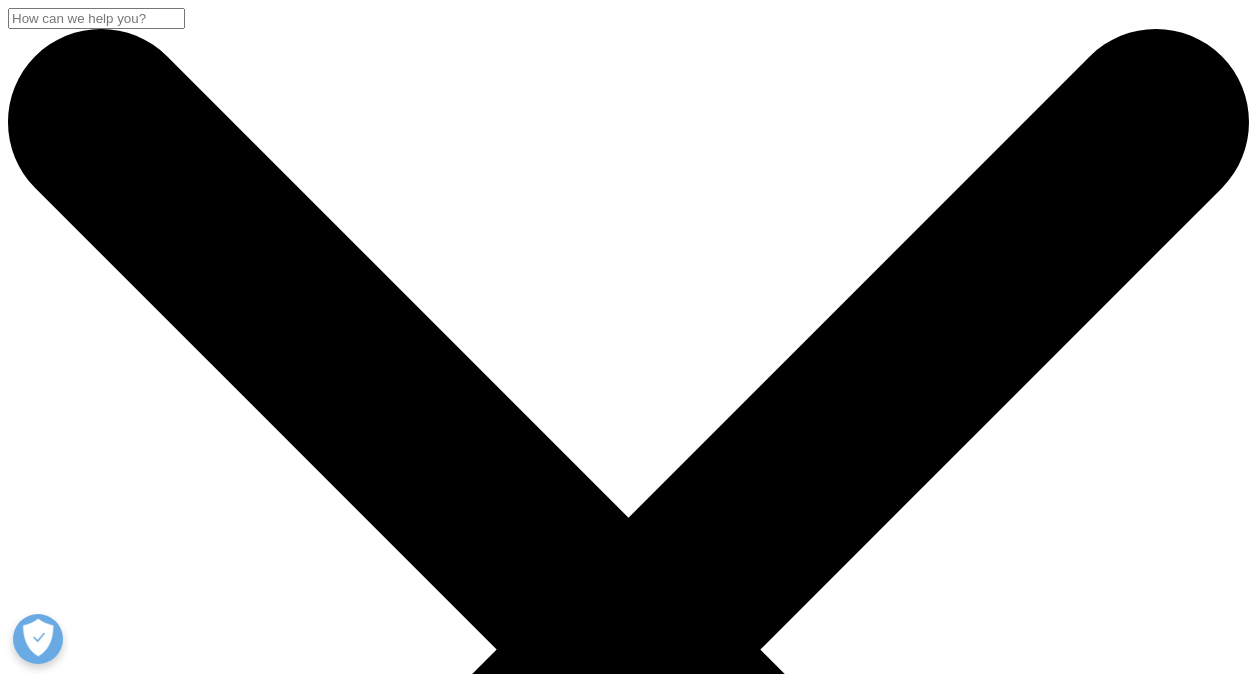 scroll, scrollTop: 0, scrollLeft: 0, axis: both 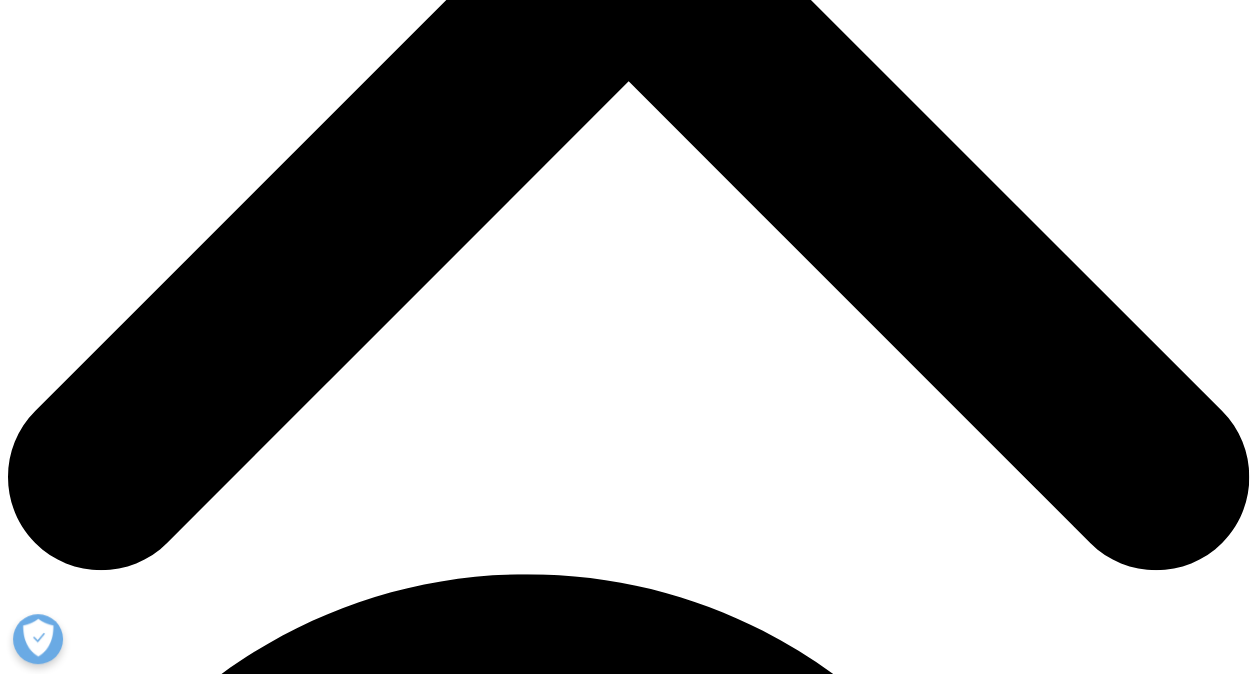 click on "Download" at bounding box center (41, 23628) 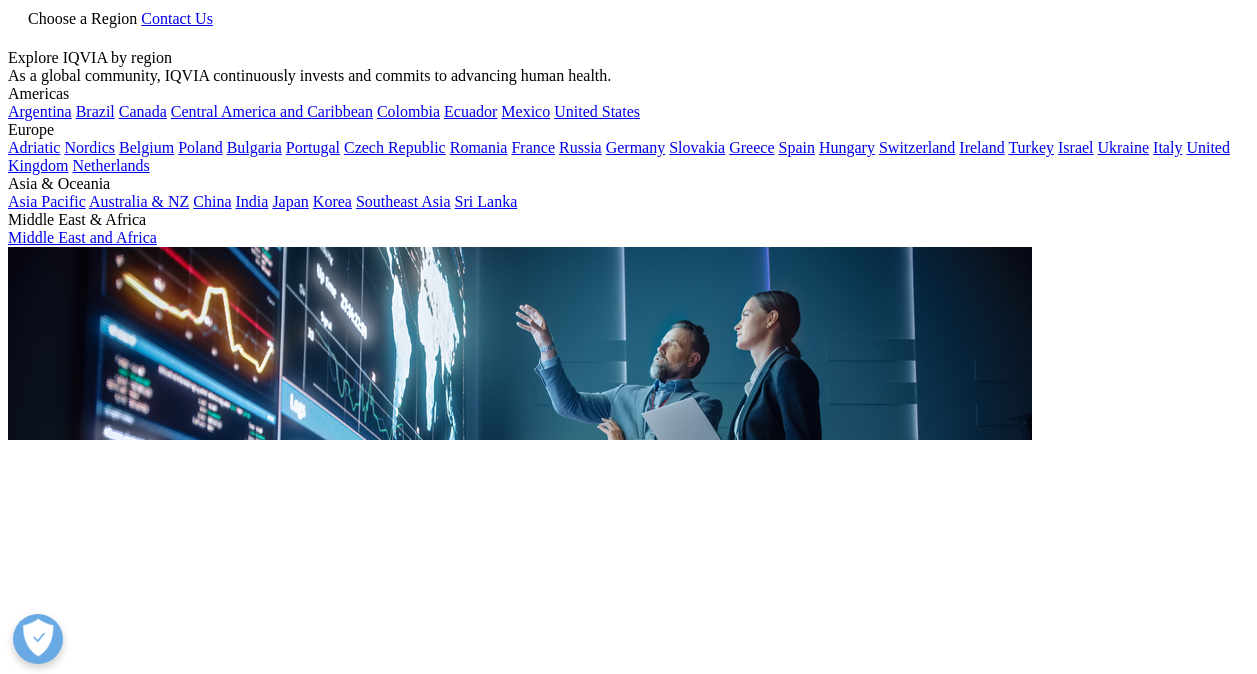 scroll, scrollTop: 0, scrollLeft: 0, axis: both 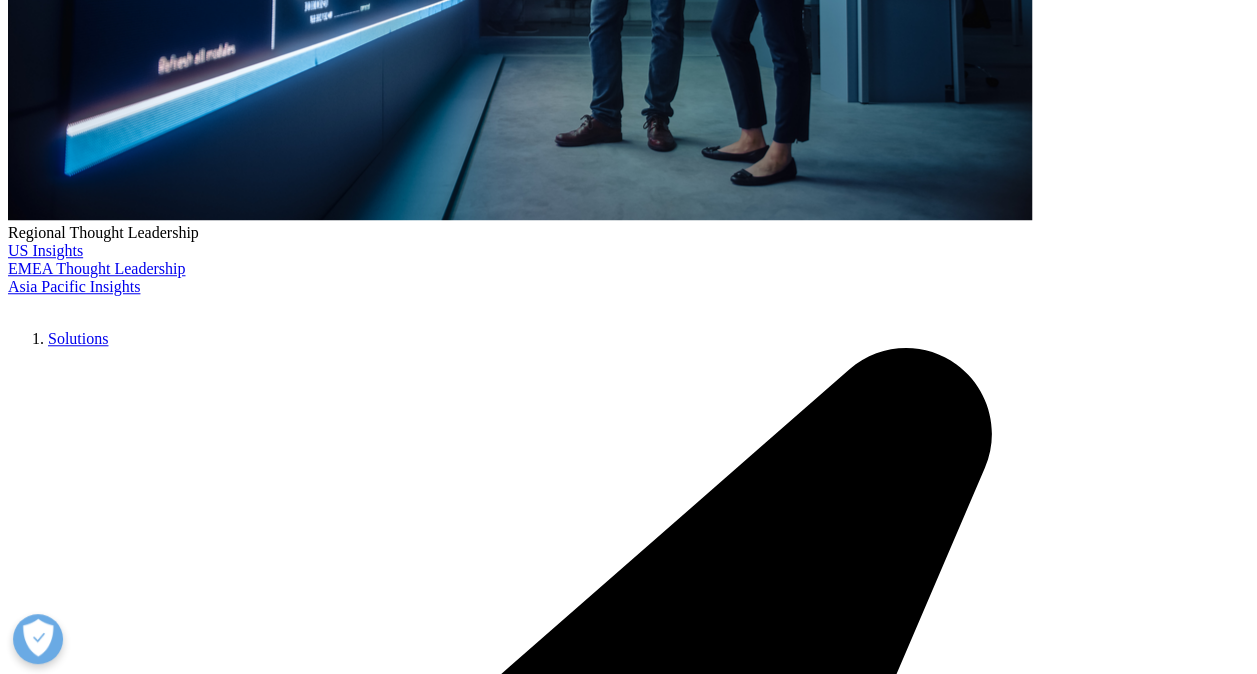 click on "Download" at bounding box center [41, 18980] 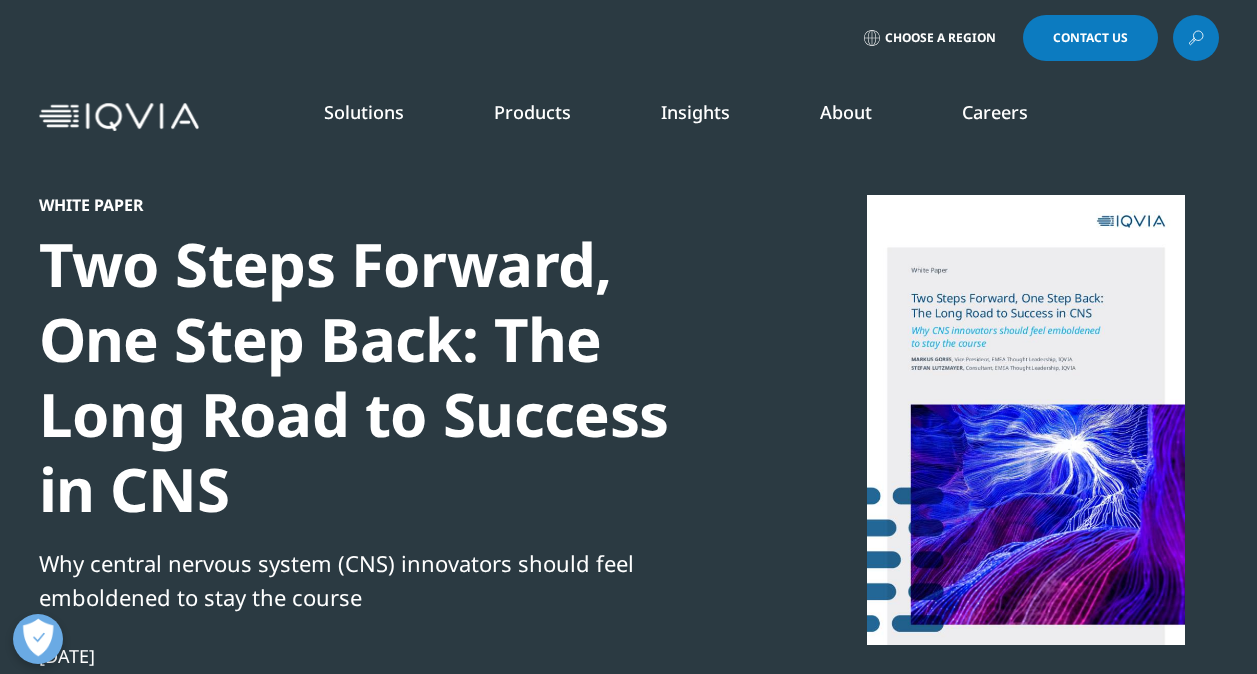 scroll, scrollTop: 0, scrollLeft: 0, axis: both 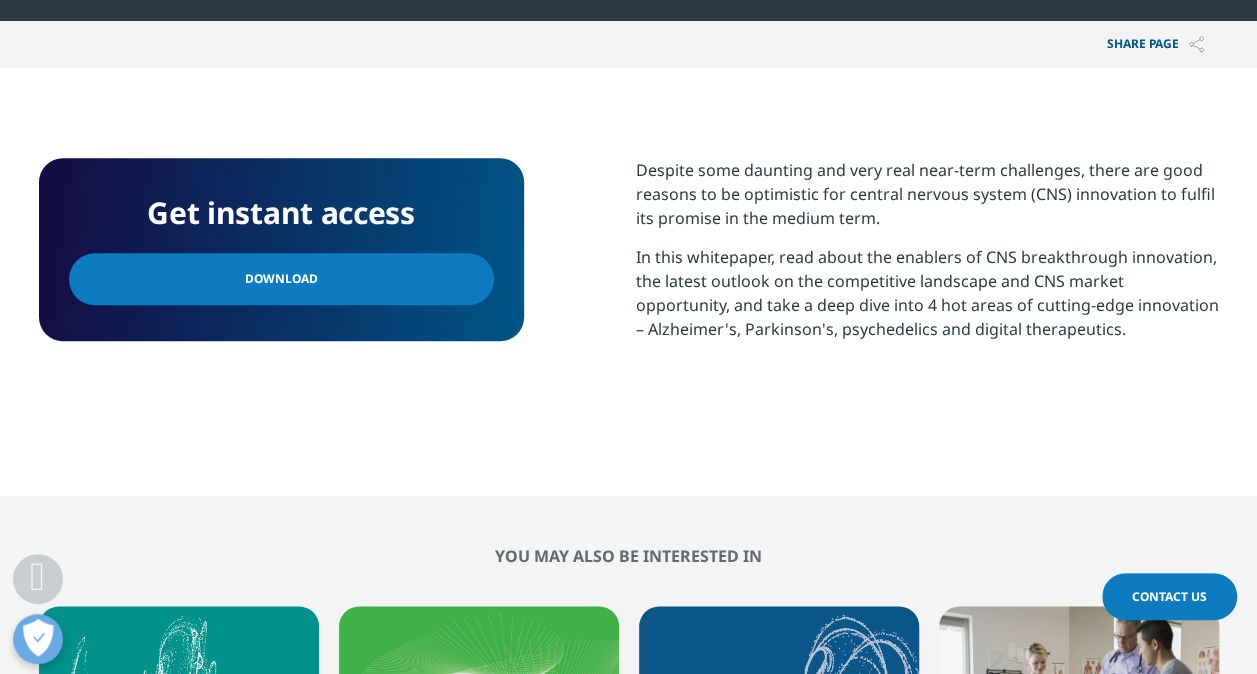 click on "Download" at bounding box center (281, 279) 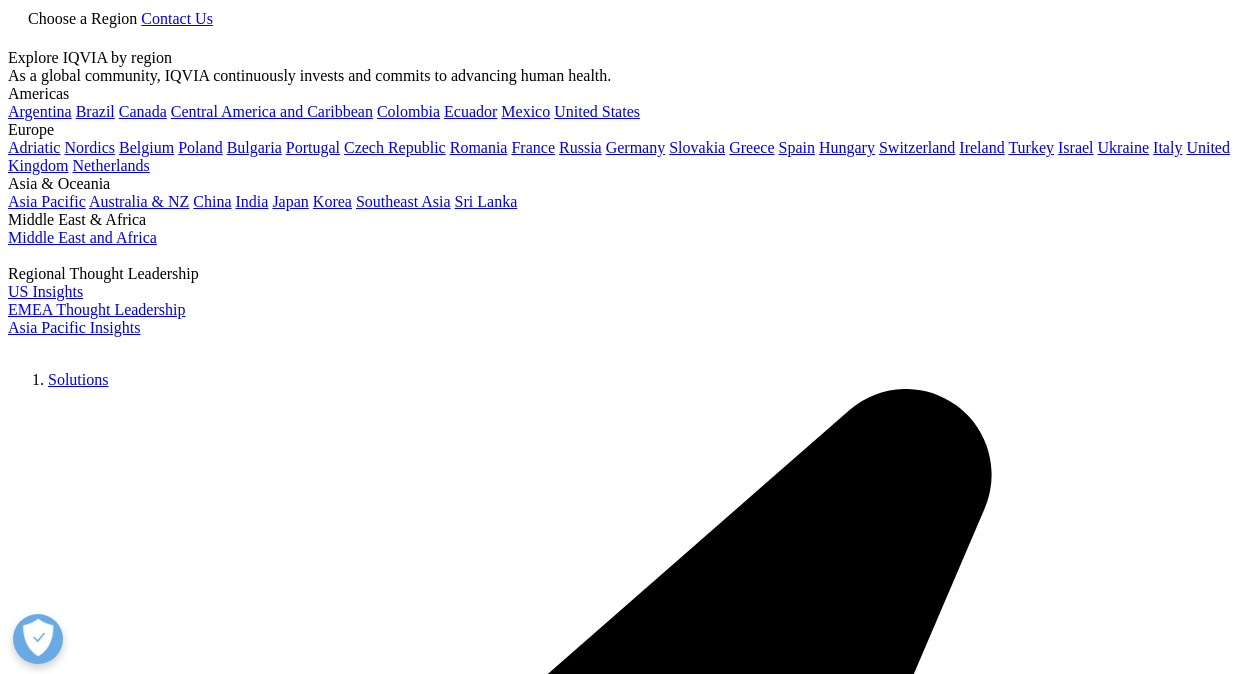 scroll, scrollTop: 0, scrollLeft: 0, axis: both 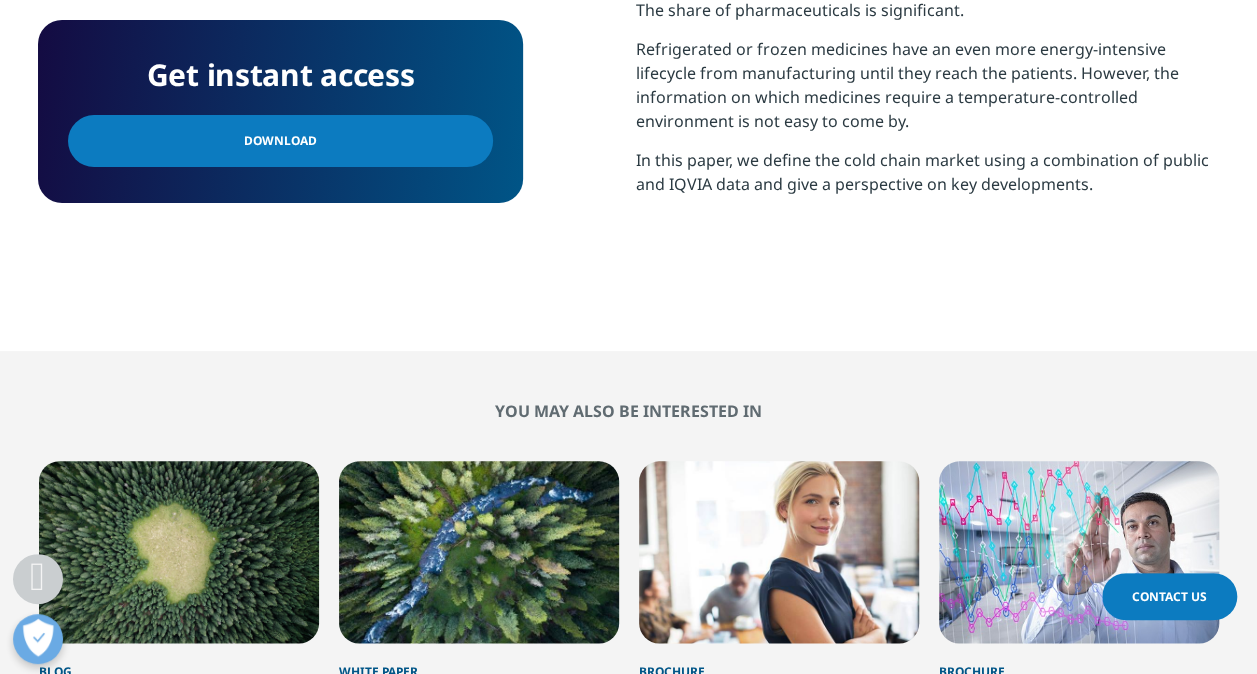 click on "Download" at bounding box center [280, 141] 